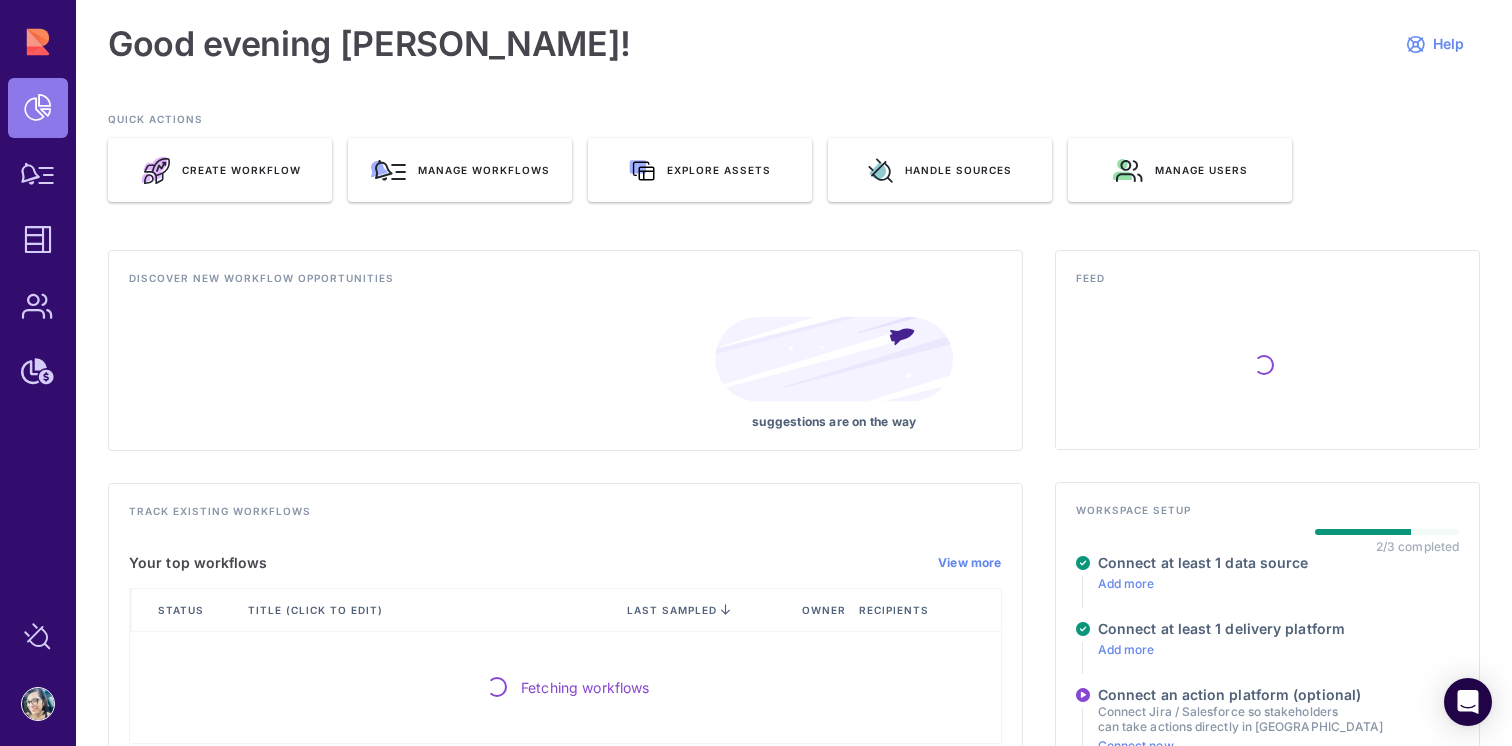 scroll, scrollTop: 0, scrollLeft: 0, axis: both 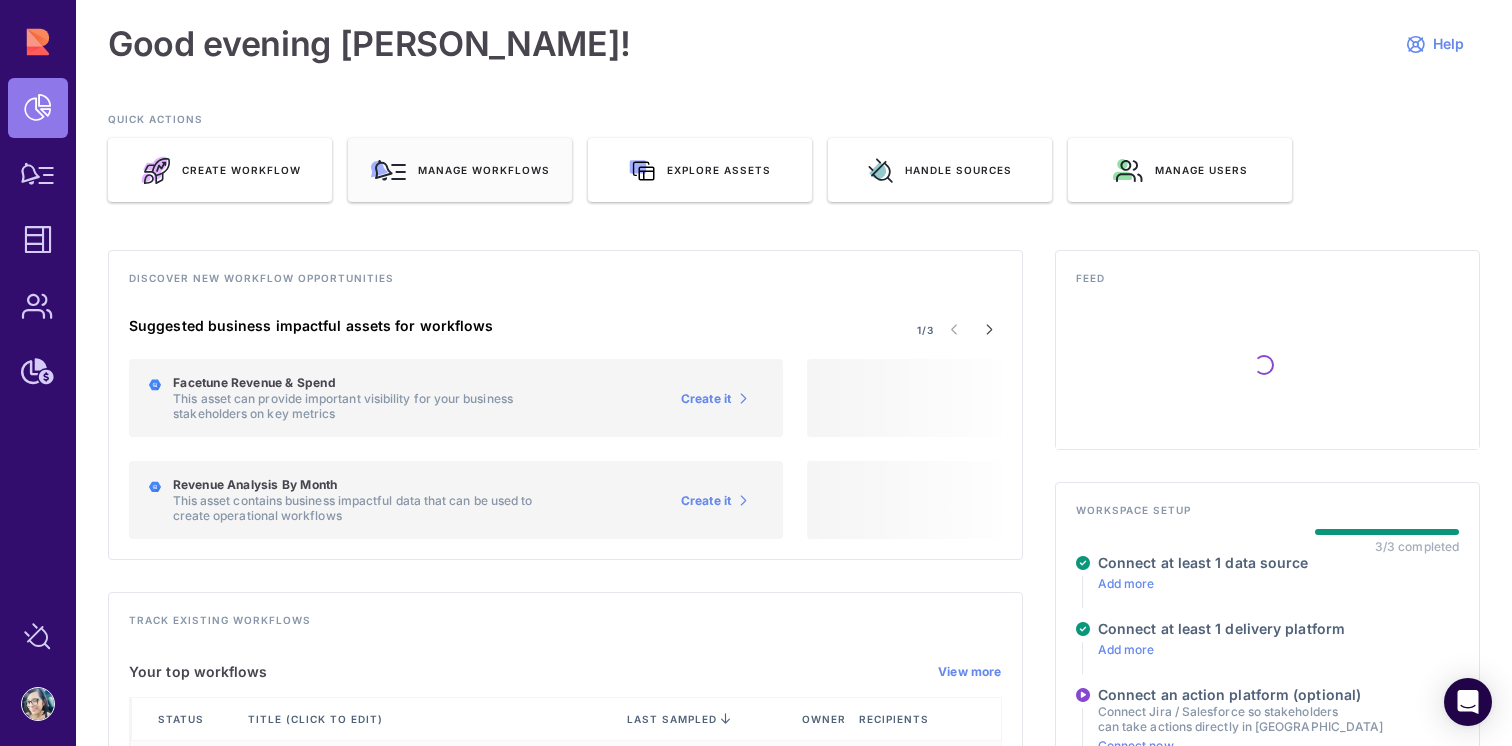 click on "Manage workflows" at bounding box center (460, 170) 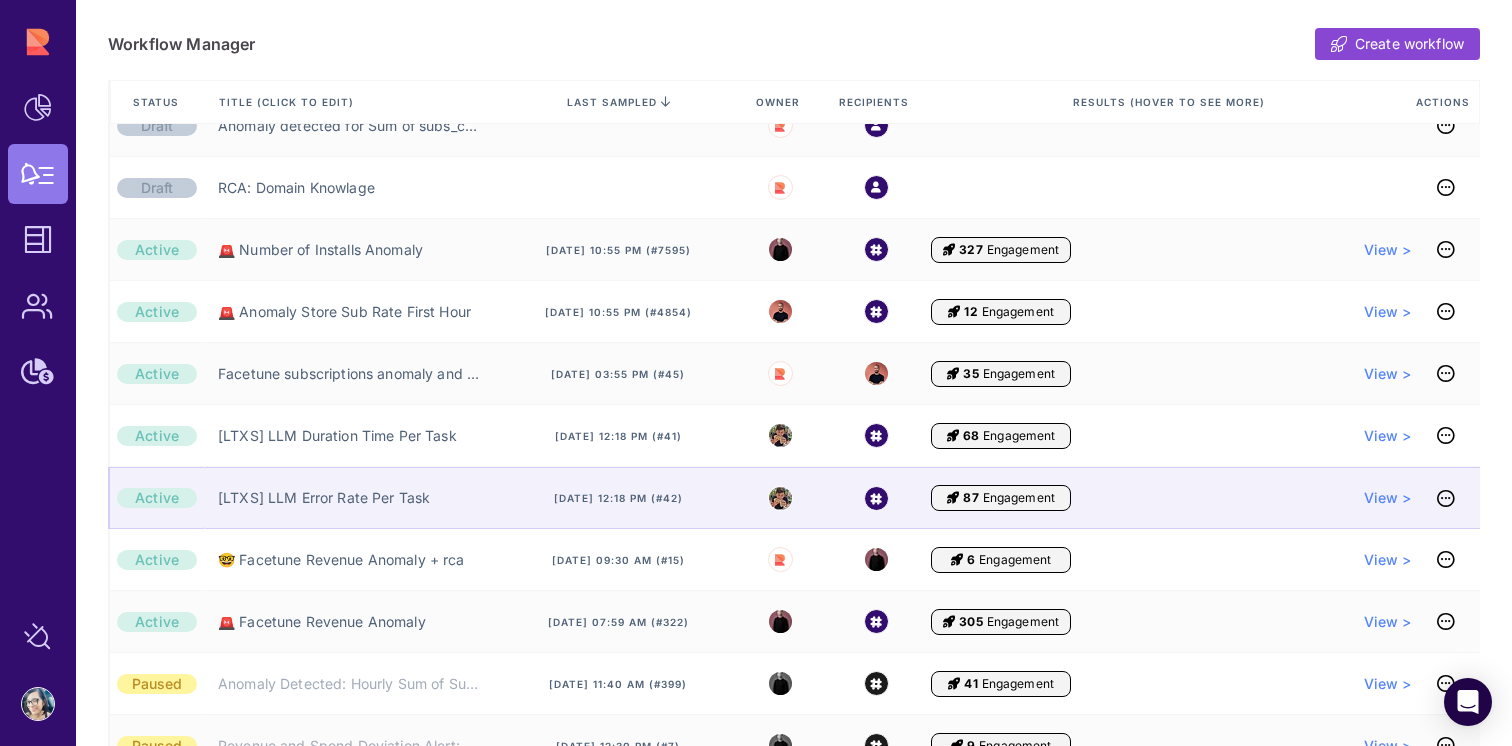 scroll, scrollTop: 164, scrollLeft: 0, axis: vertical 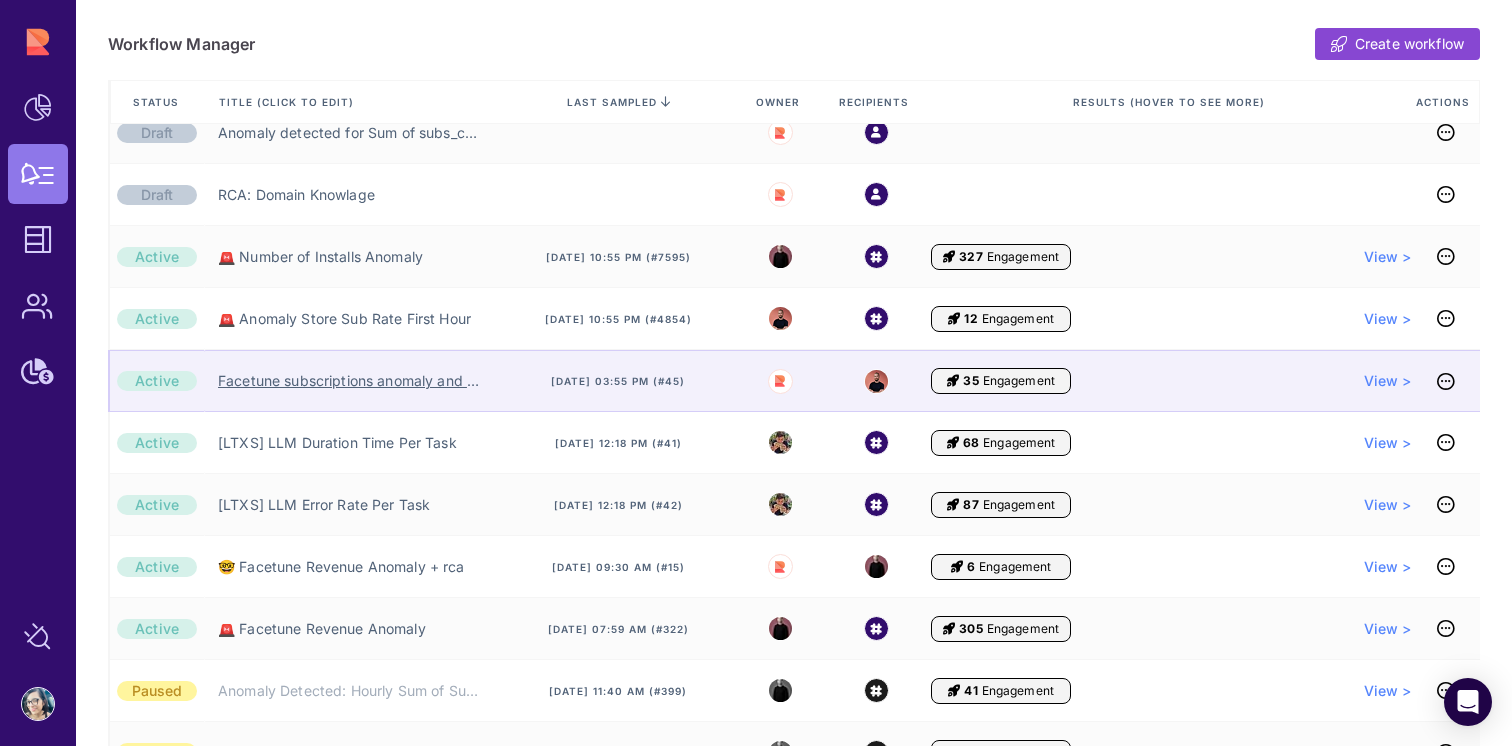 click on "Facetune subscriptions anomaly and root cause" at bounding box center (350, 381) 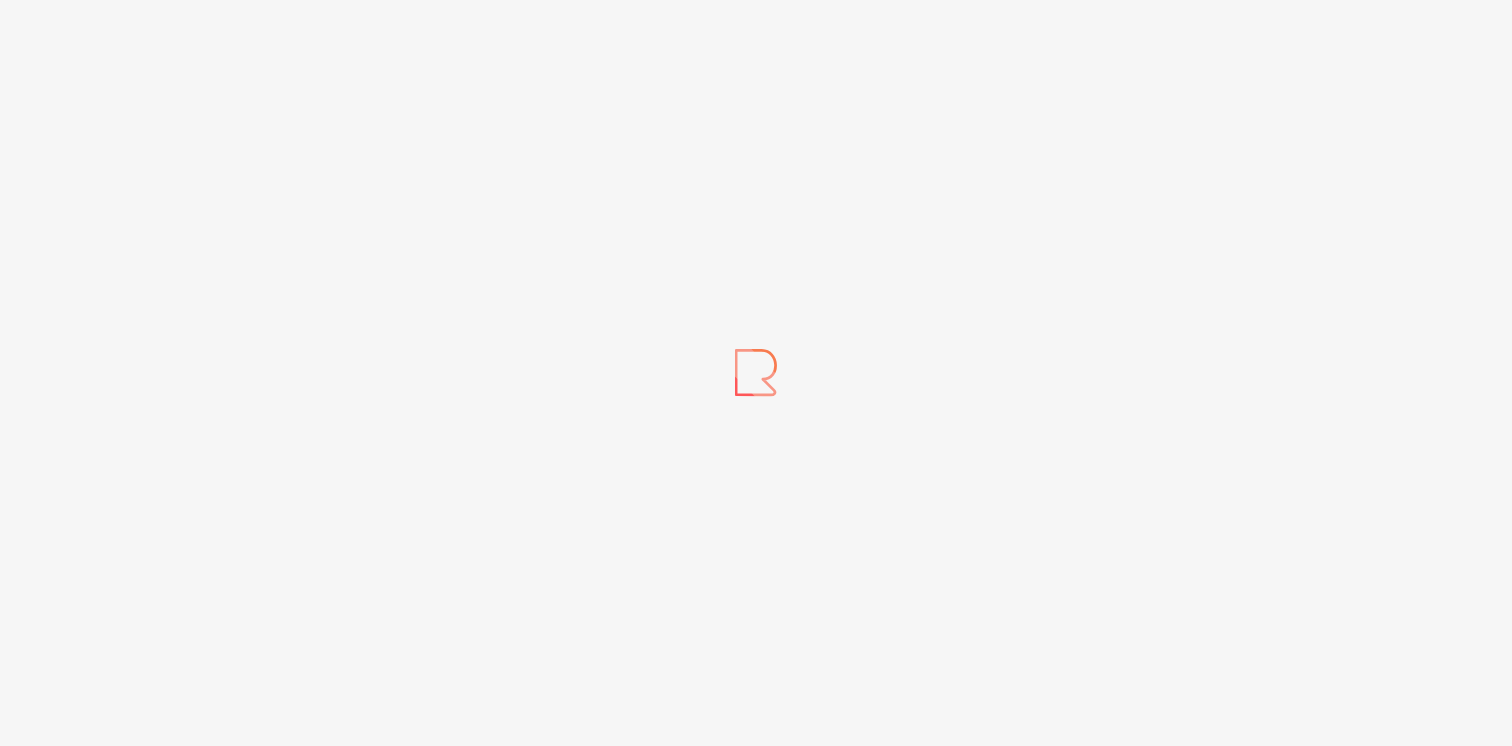 scroll, scrollTop: 0, scrollLeft: 0, axis: both 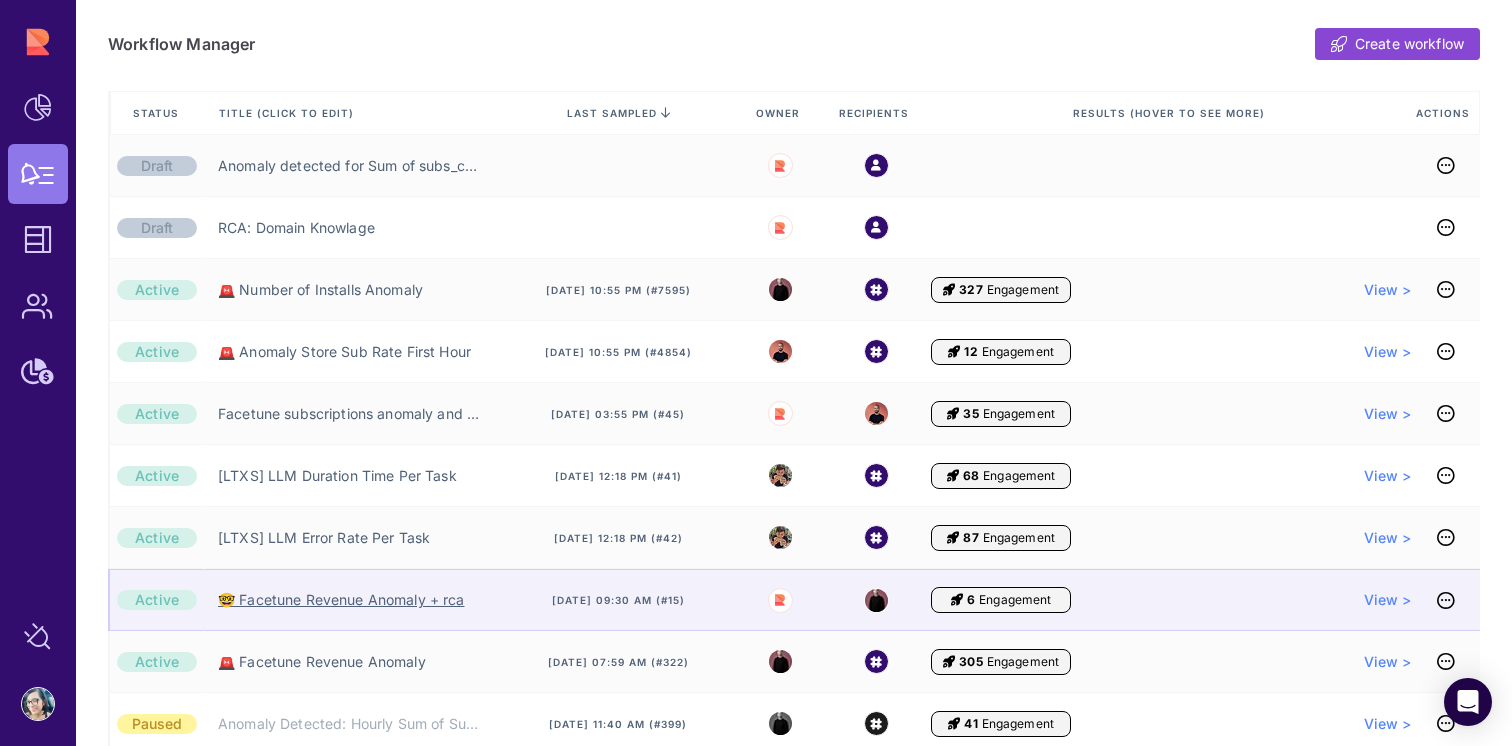 click on "🤓 Facetune Revenue Anomaly + rca" at bounding box center (341, 600) 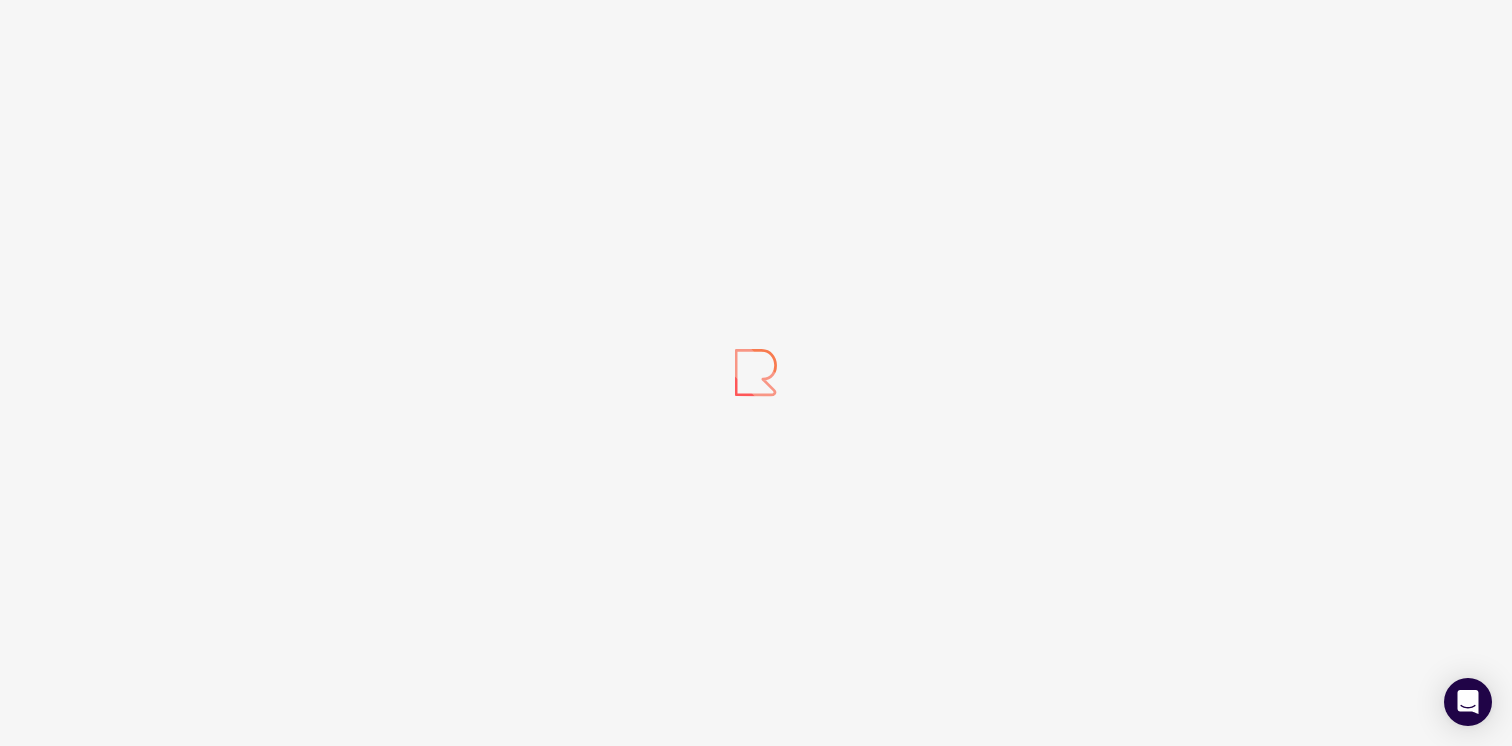 scroll, scrollTop: 0, scrollLeft: 0, axis: both 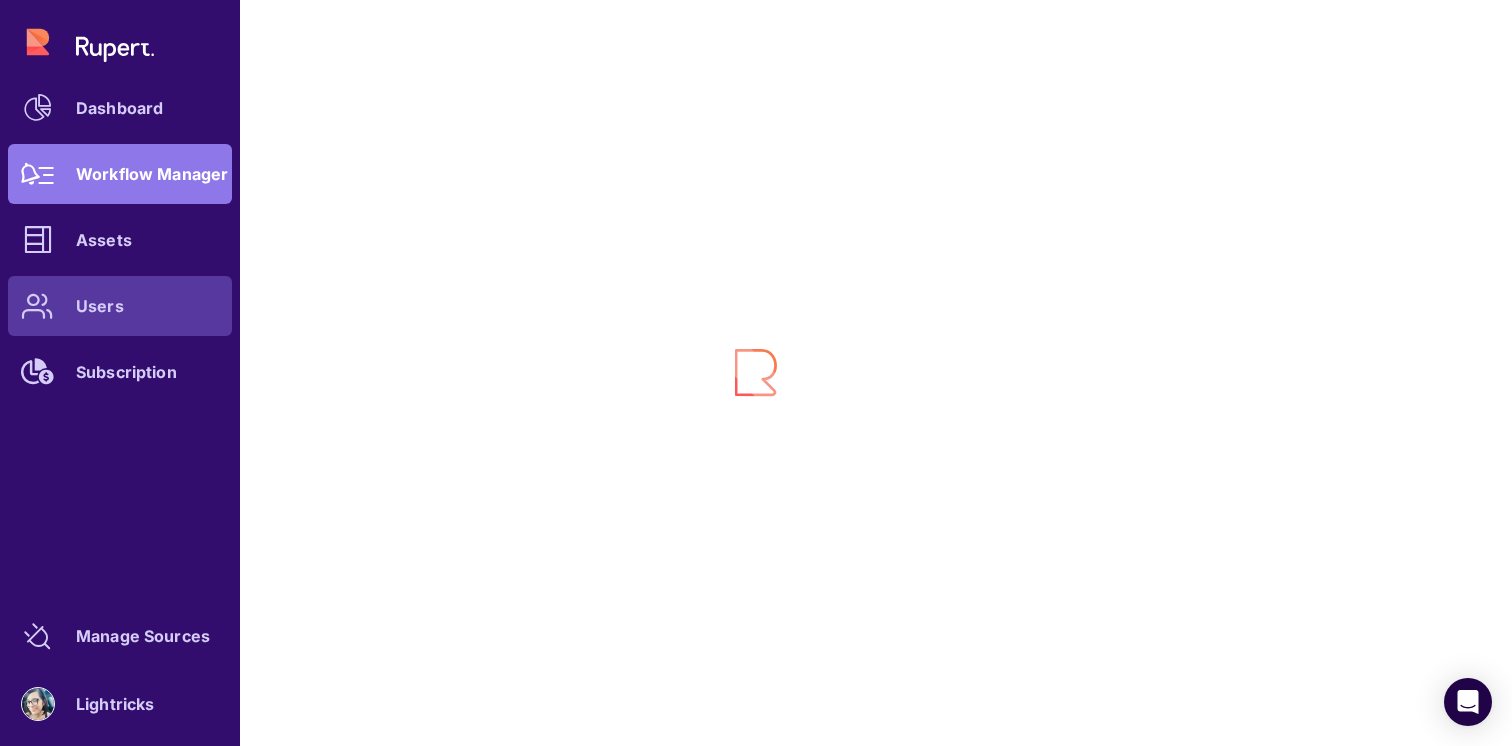 click at bounding box center (37, 306) 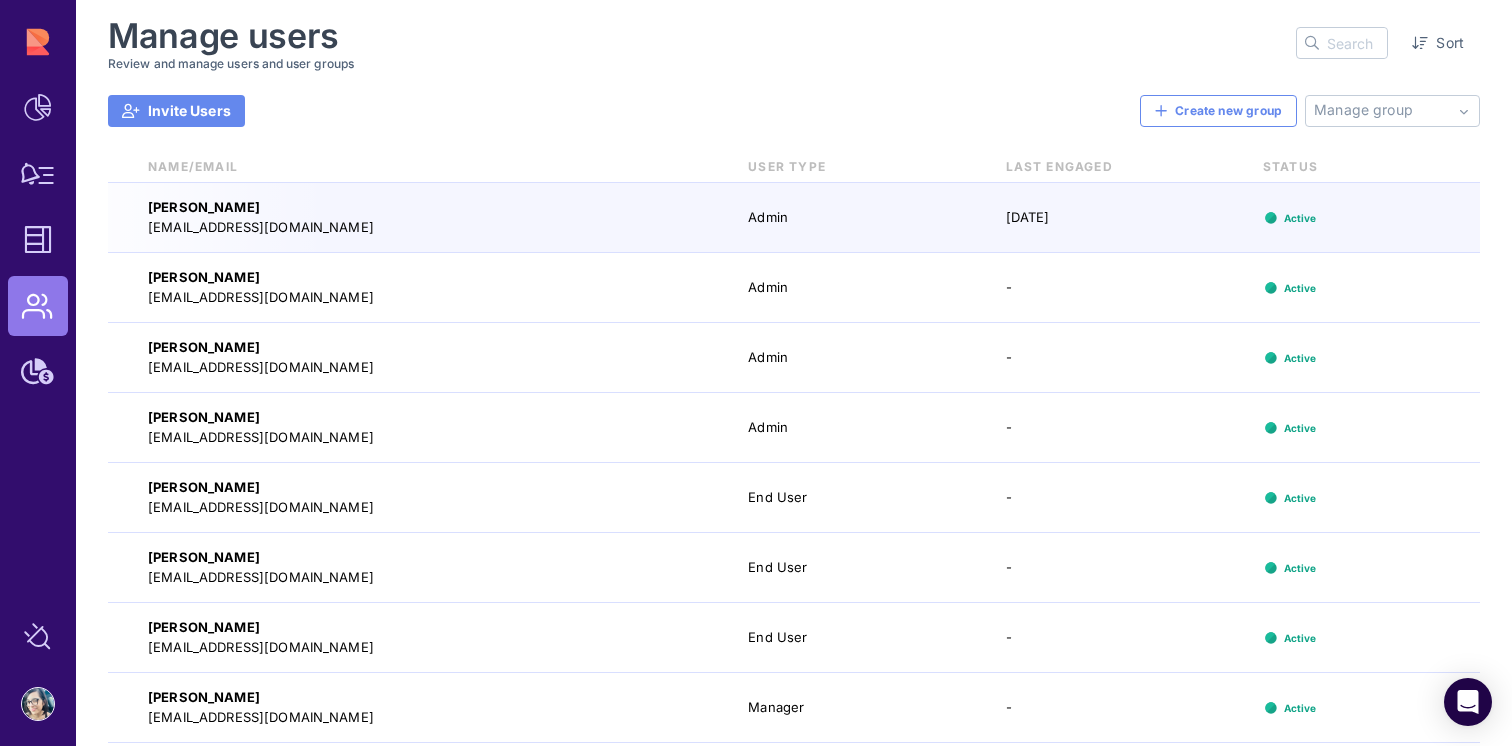 click on "Invite Users" 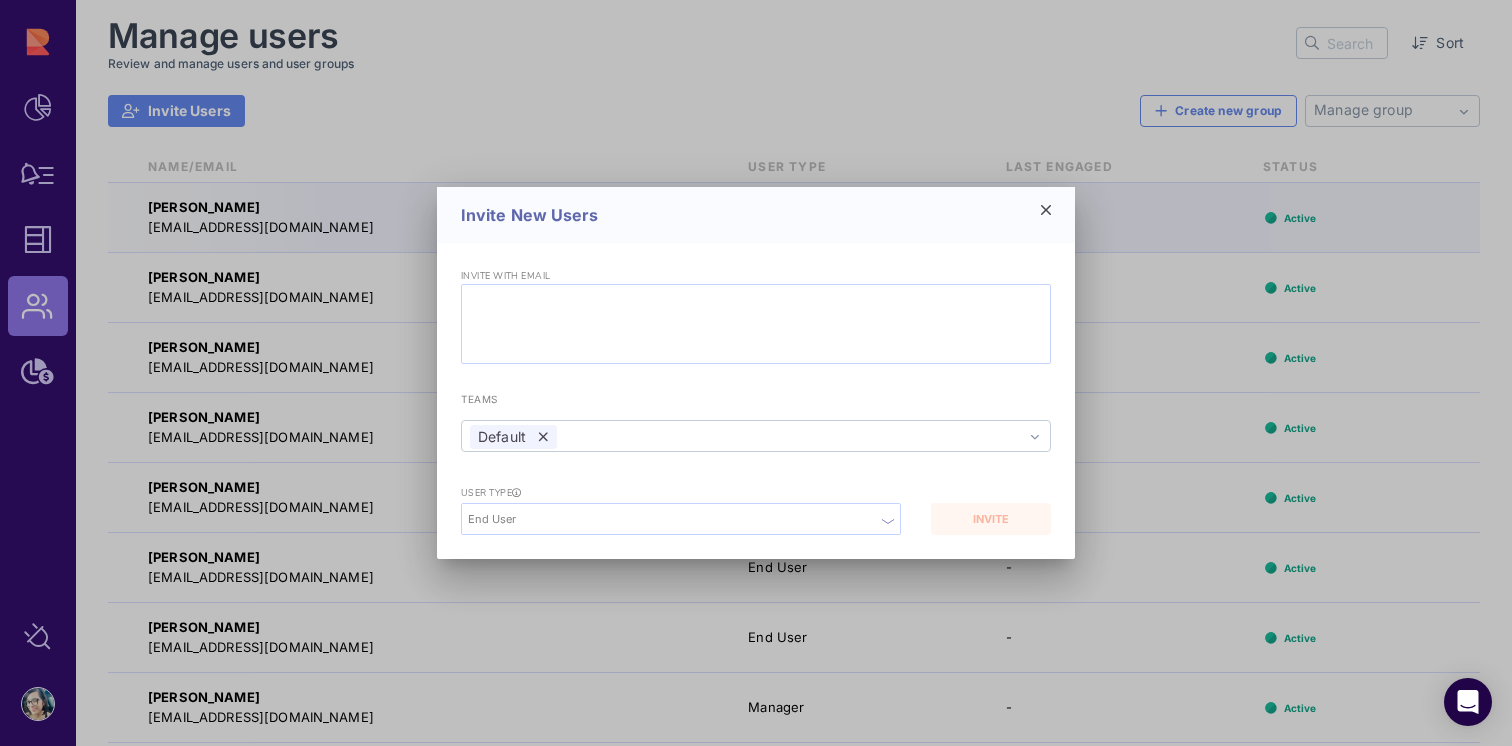 click at bounding box center [756, 324] 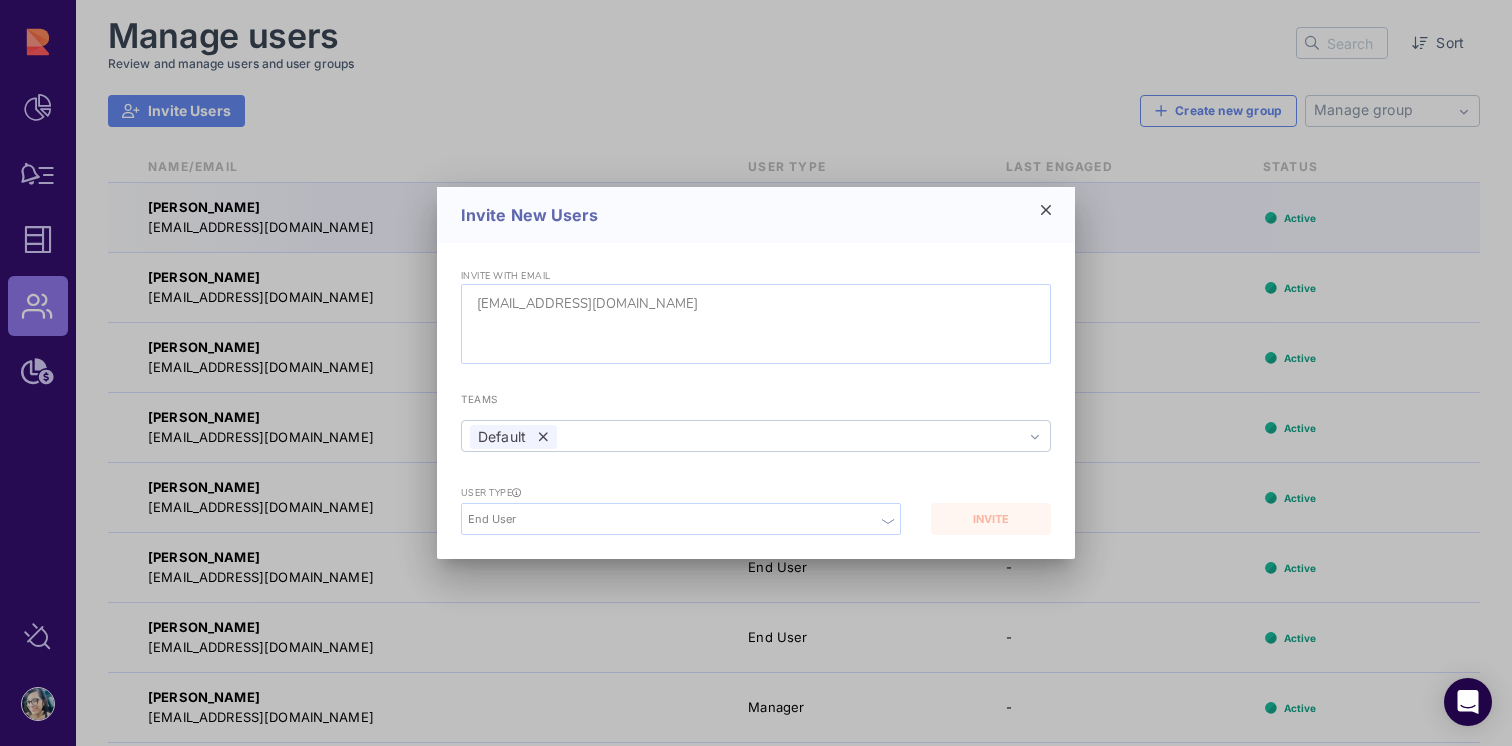 type on "feng@hirupert.com" 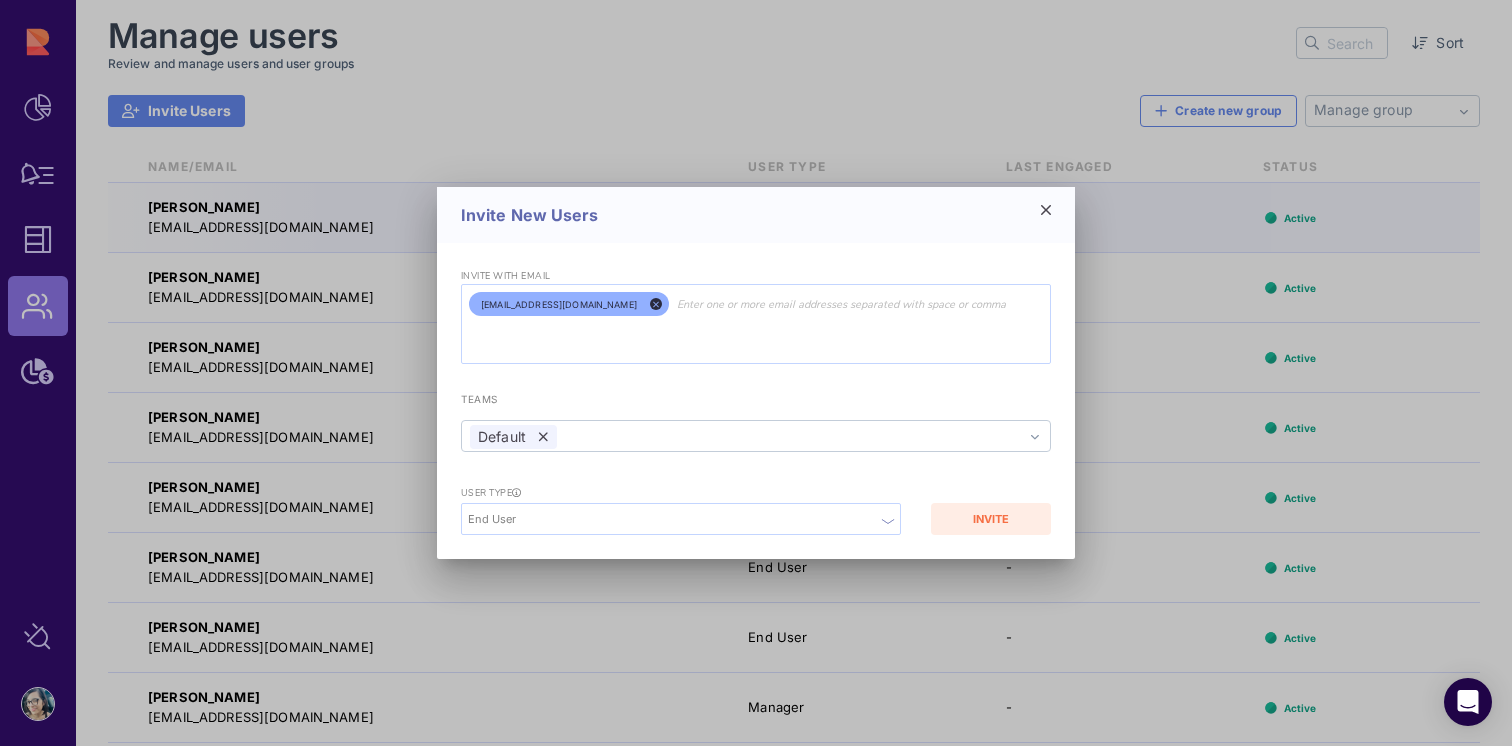 click on "End User" 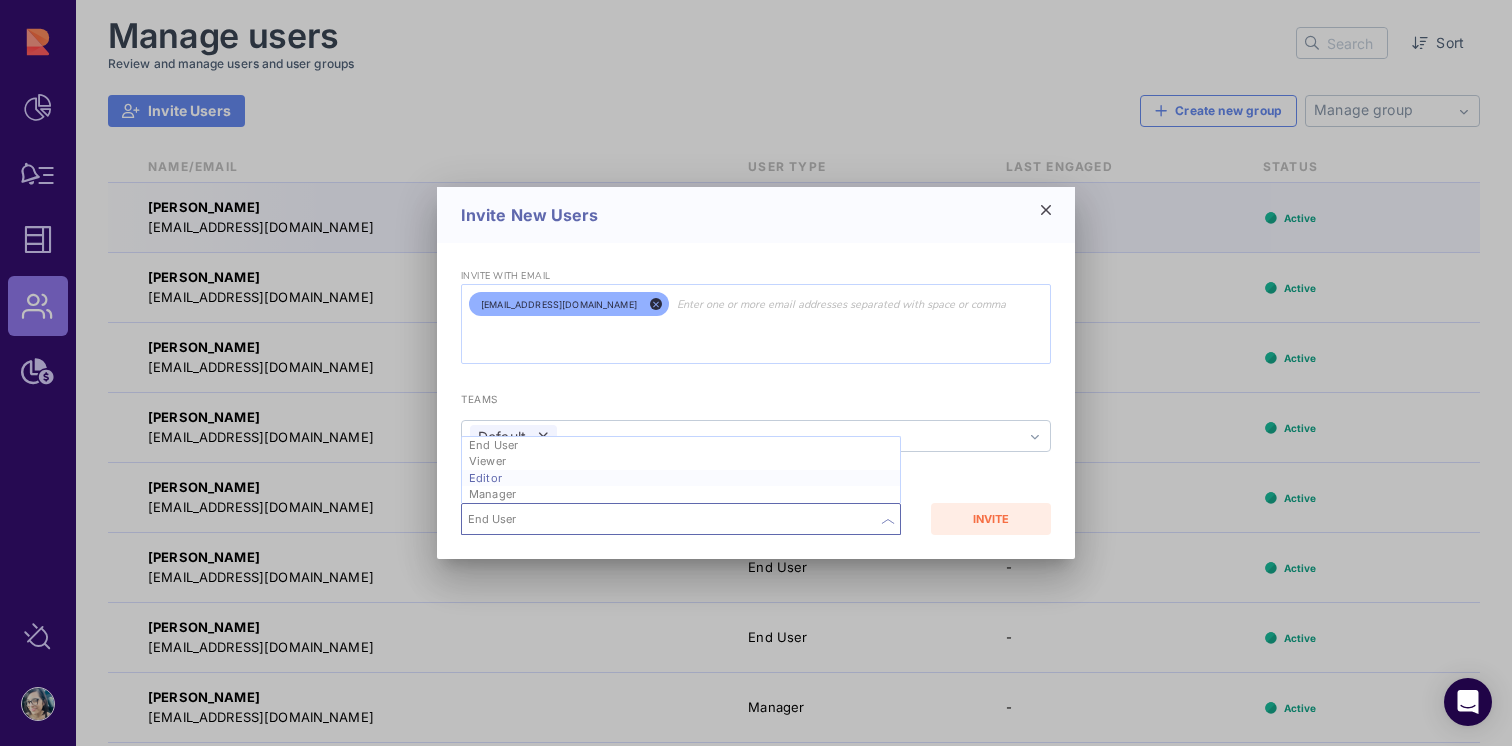 click on "Editor" 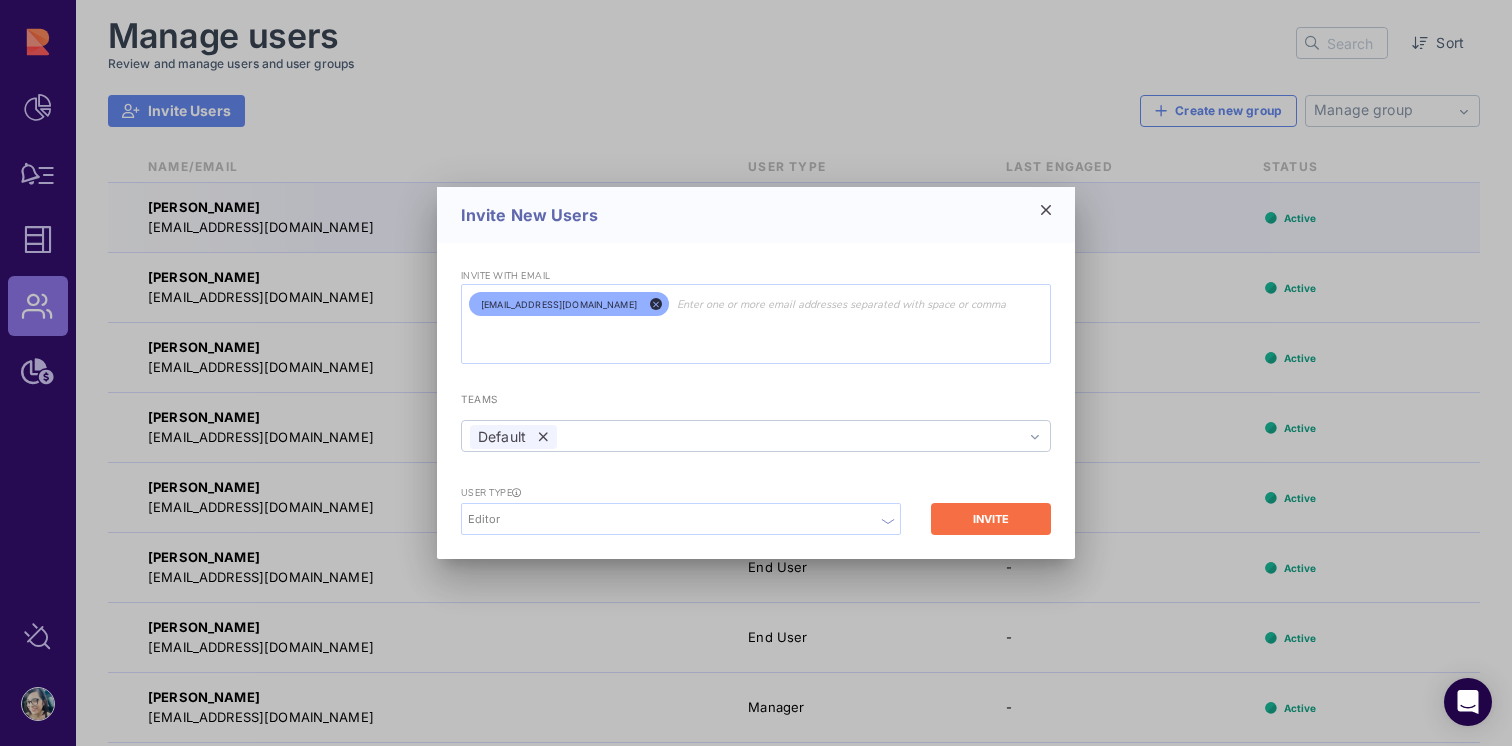 click on "INVITE" at bounding box center [991, 519] 